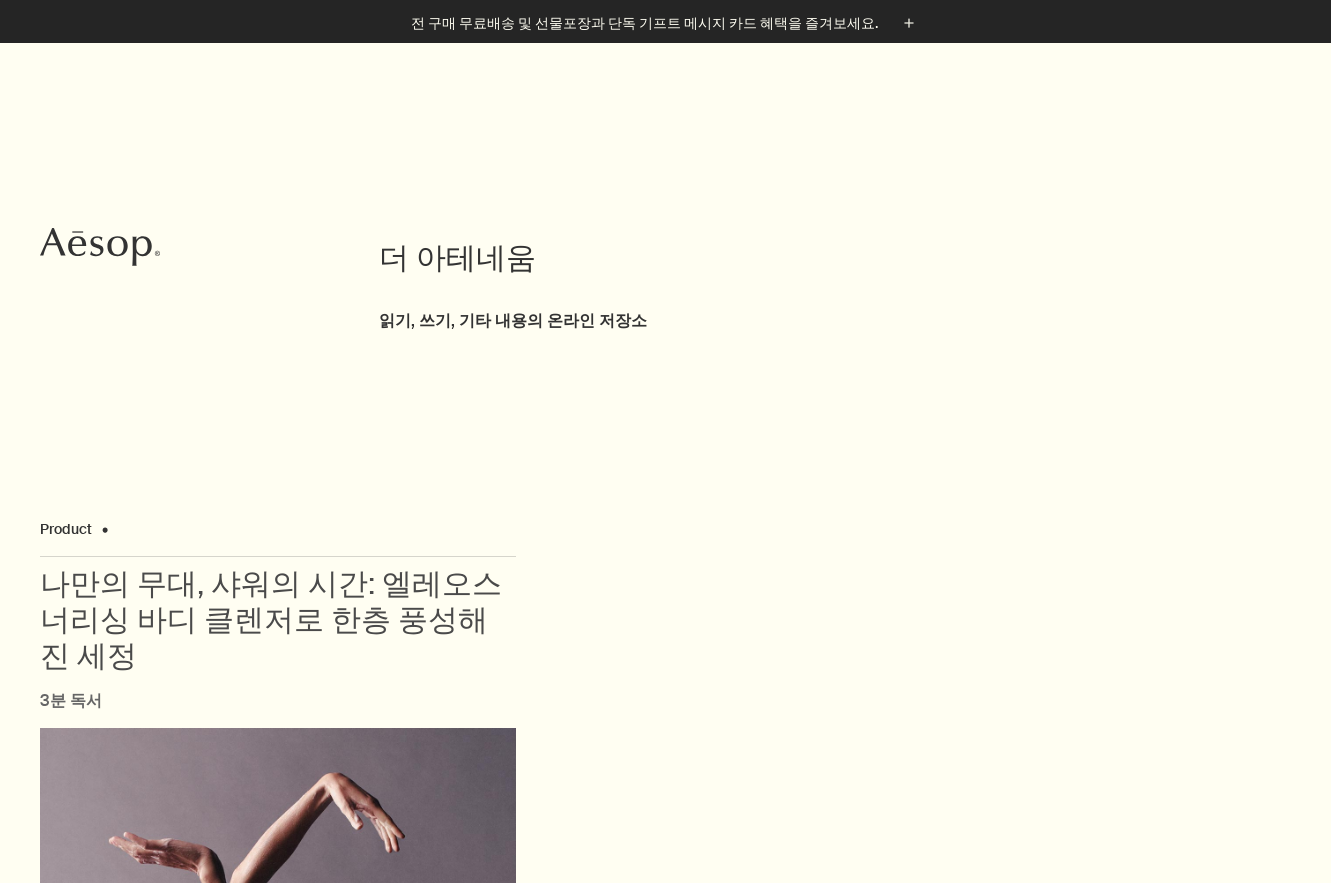 scroll, scrollTop: 1067, scrollLeft: 0, axis: vertical 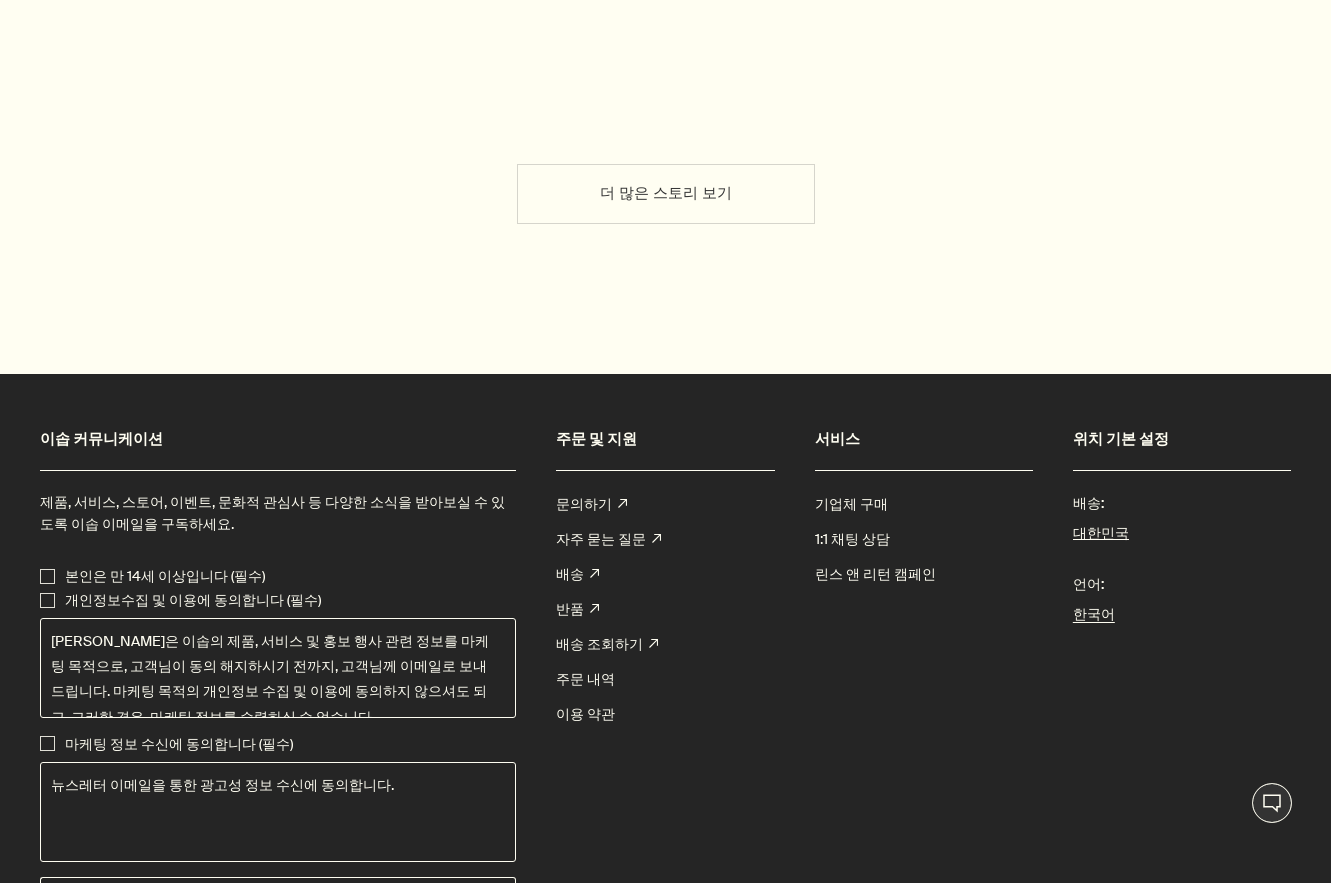 click on "더 많은 스토리 보기" at bounding box center [666, 194] 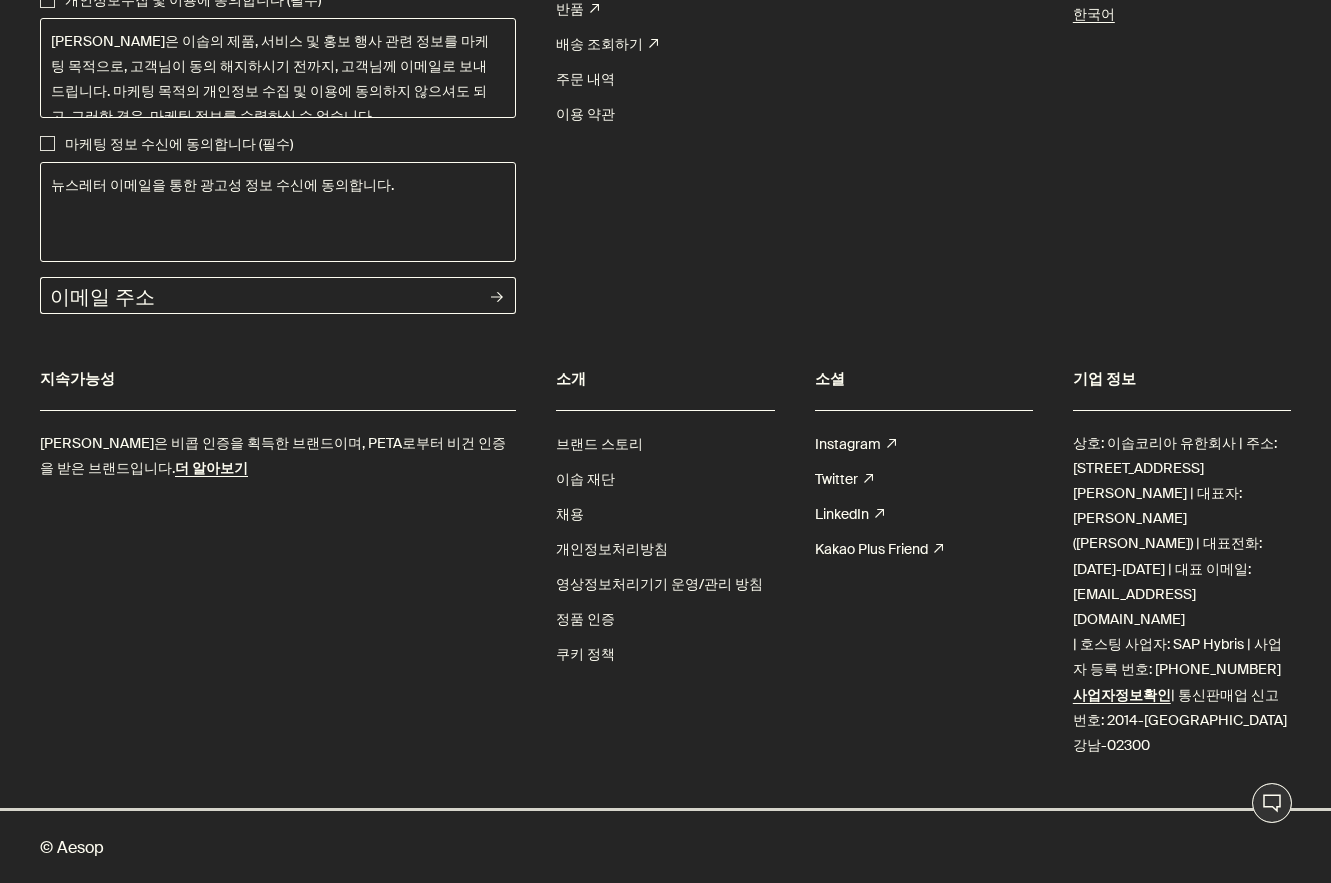 scroll, scrollTop: 8267, scrollLeft: 0, axis: vertical 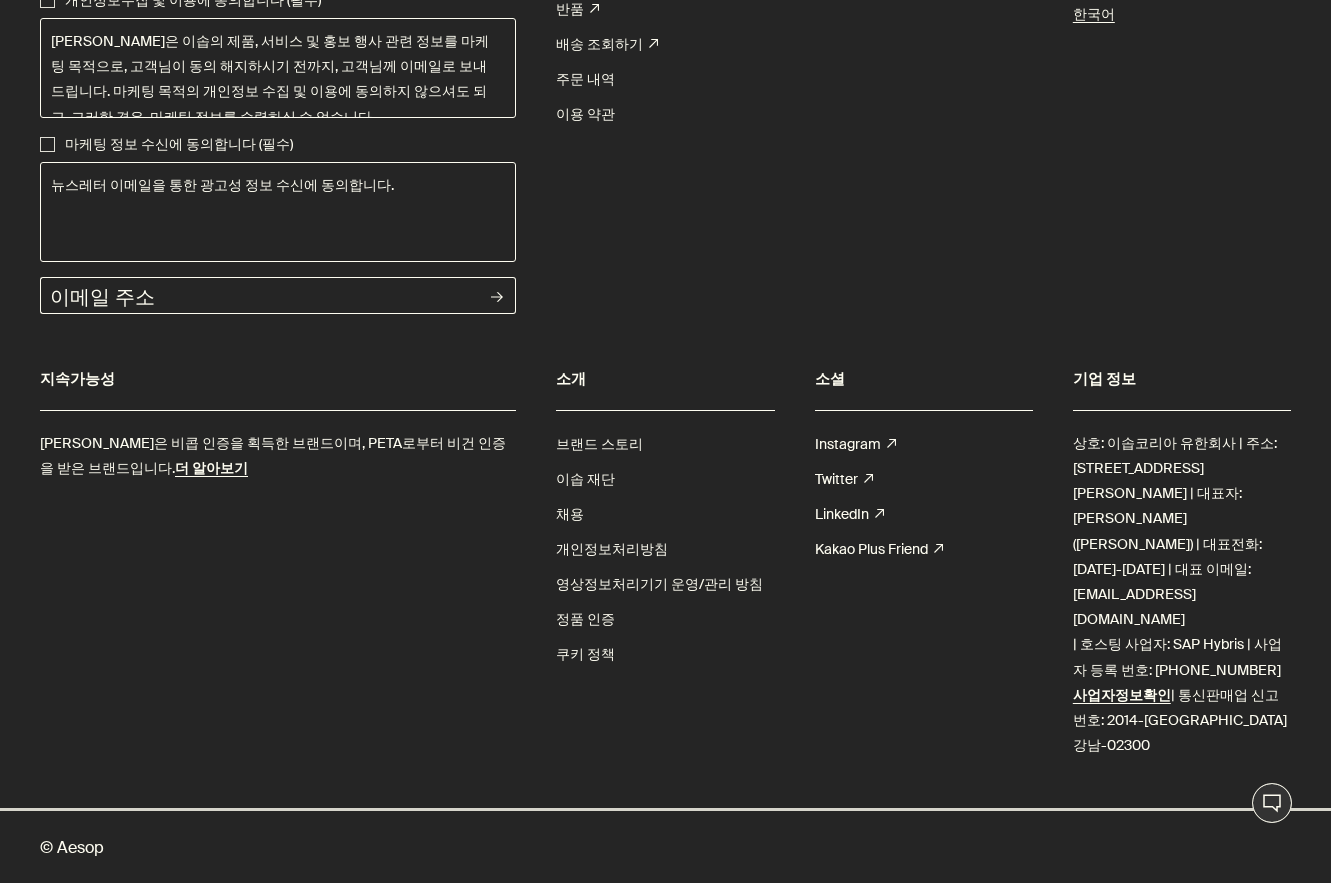click on "더 많은 스토리 보기" at bounding box center [666, -406] 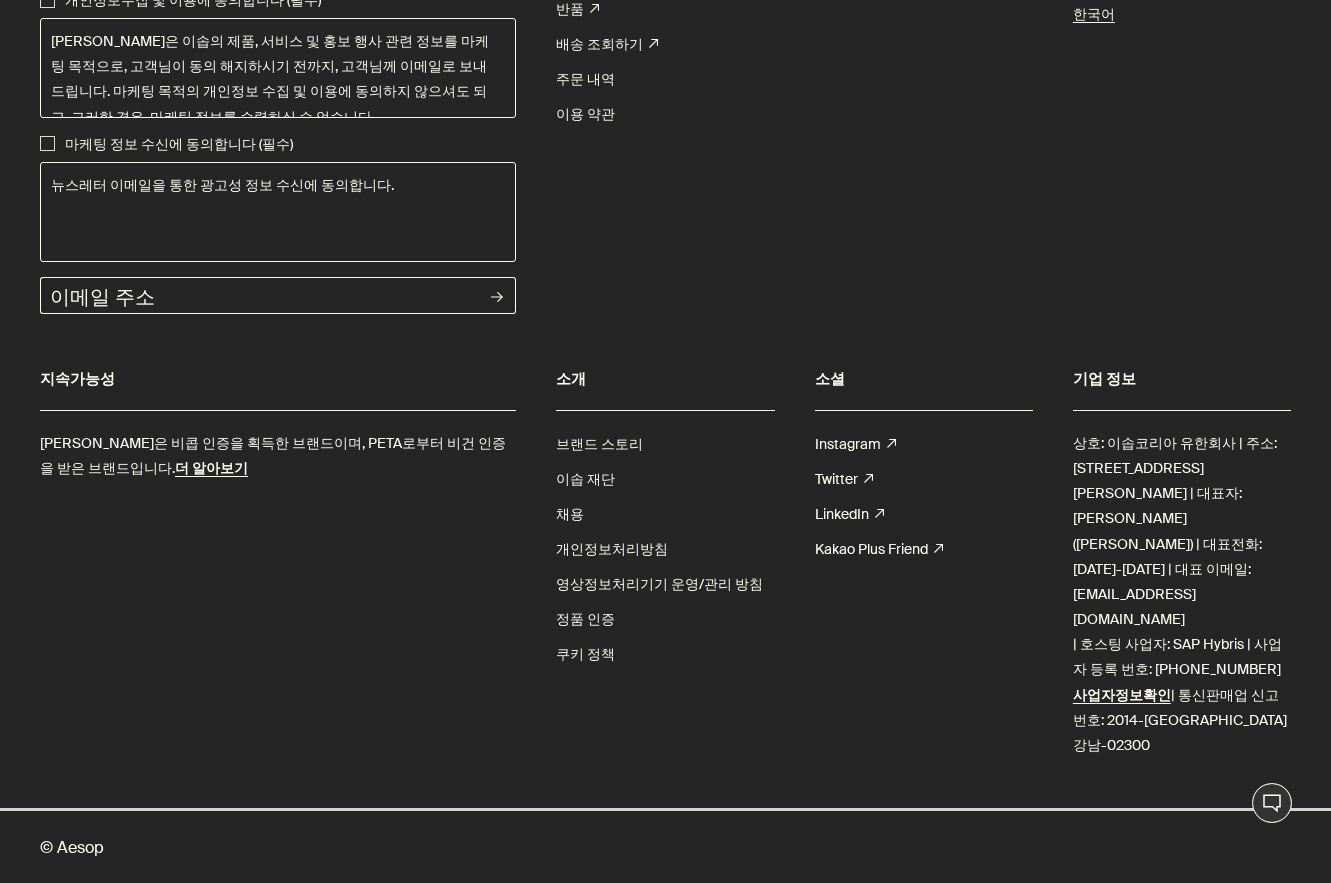 scroll, scrollTop: 15200, scrollLeft: 0, axis: vertical 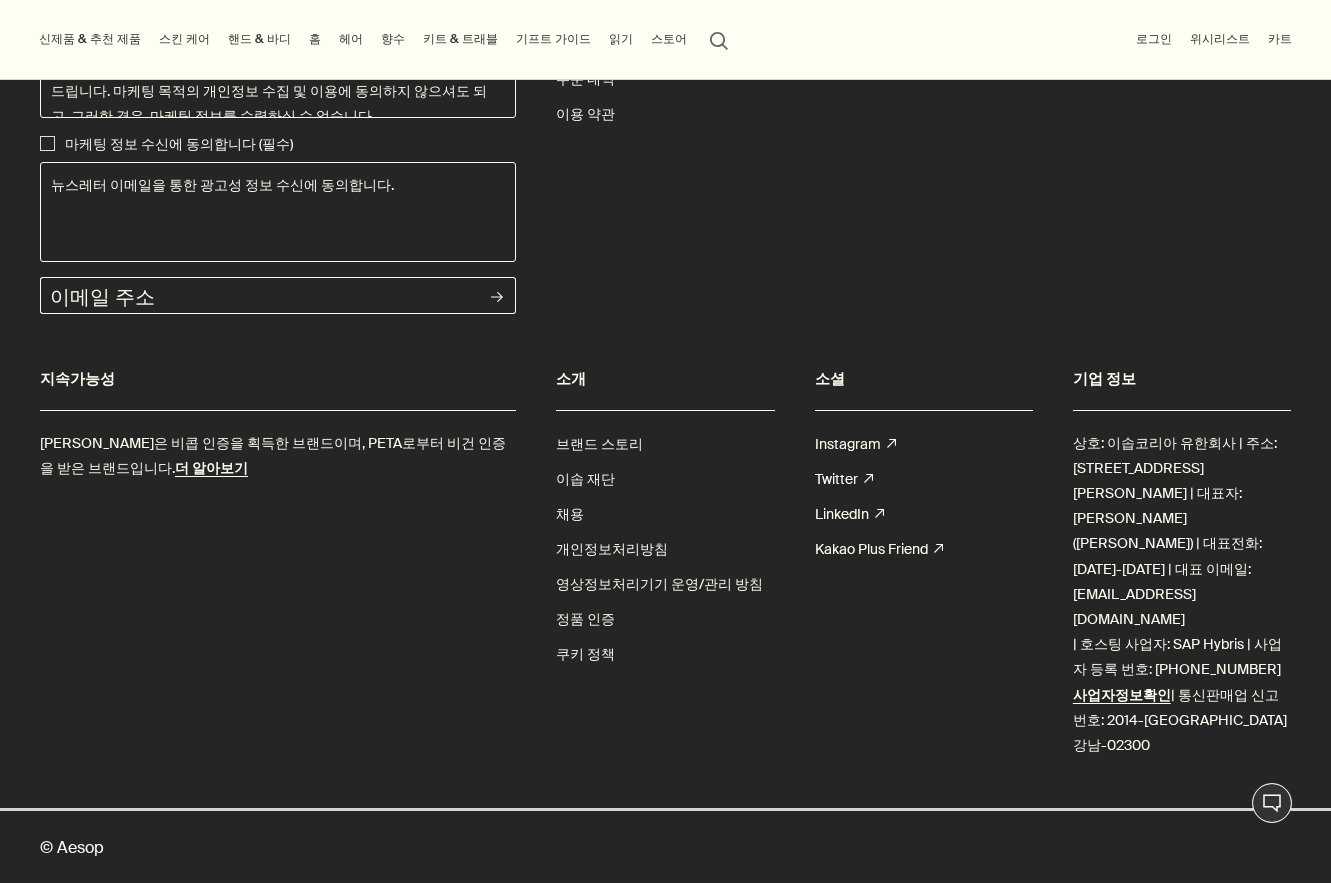 click on "여름 스킨 케어 가이드" at bounding box center (185, -1386) 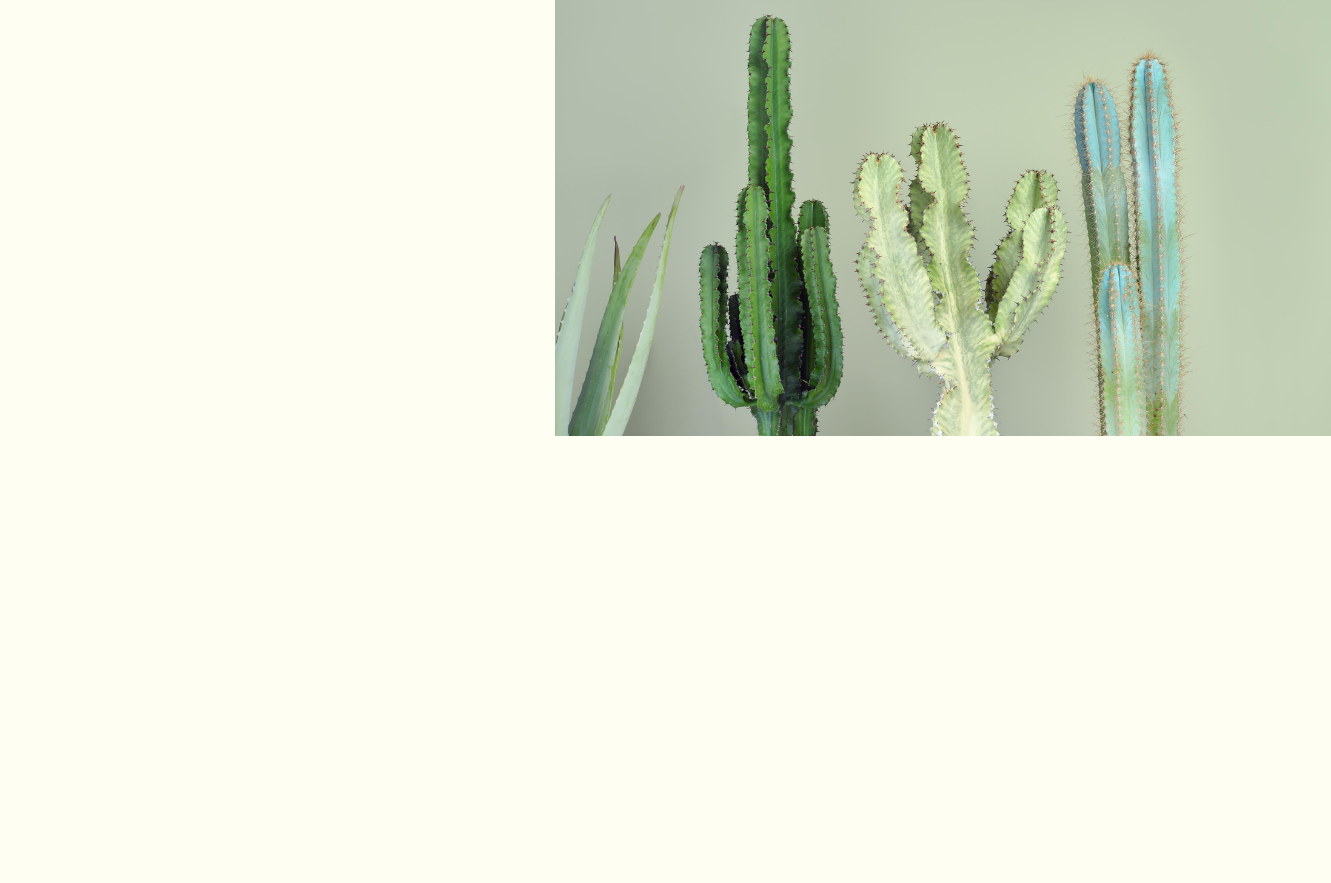 scroll, scrollTop: 3200, scrollLeft: 0, axis: vertical 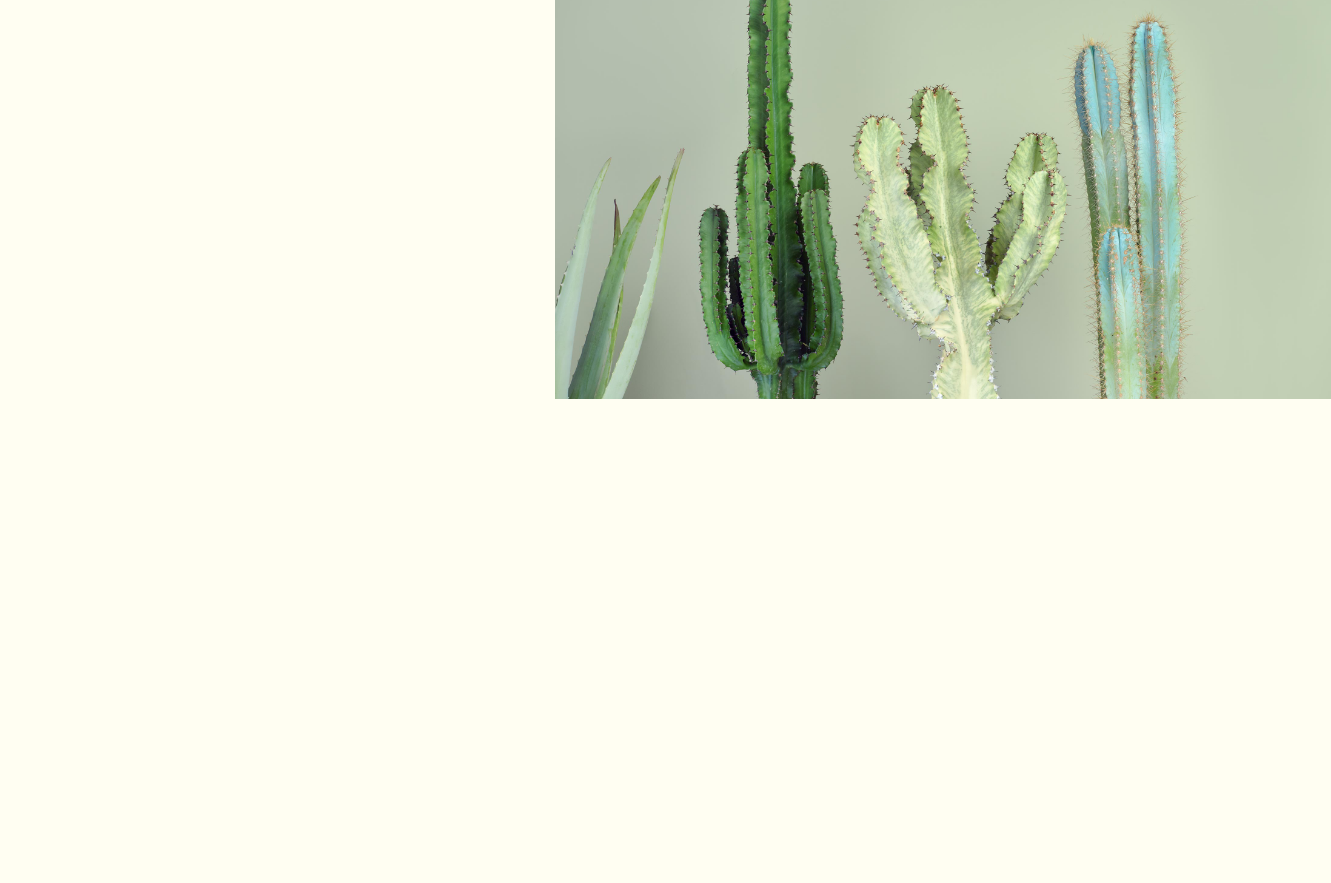 drag, startPoint x: 918, startPoint y: 361, endPoint x: 915, endPoint y: 418, distance: 57.07889 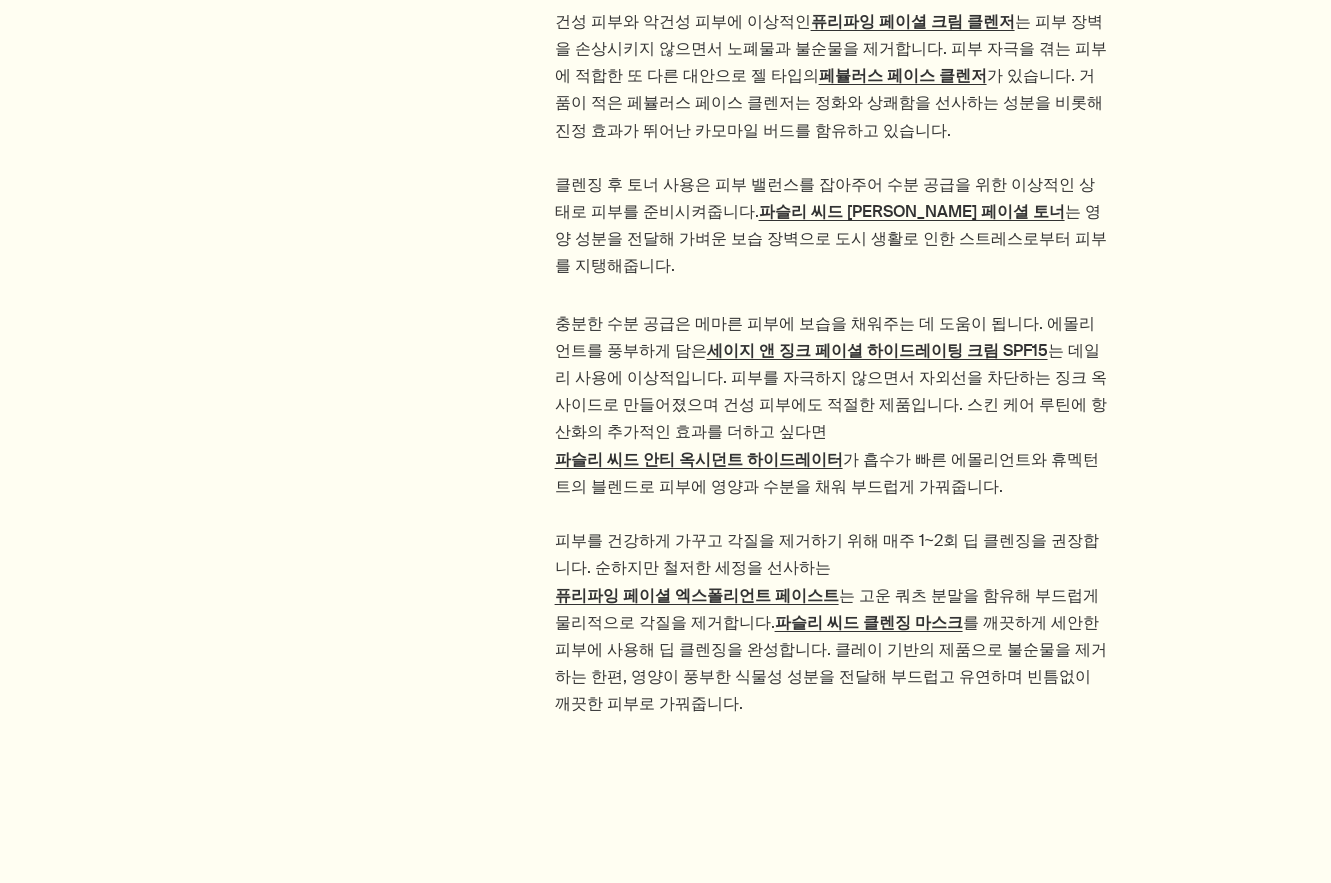 scroll, scrollTop: 4000, scrollLeft: 0, axis: vertical 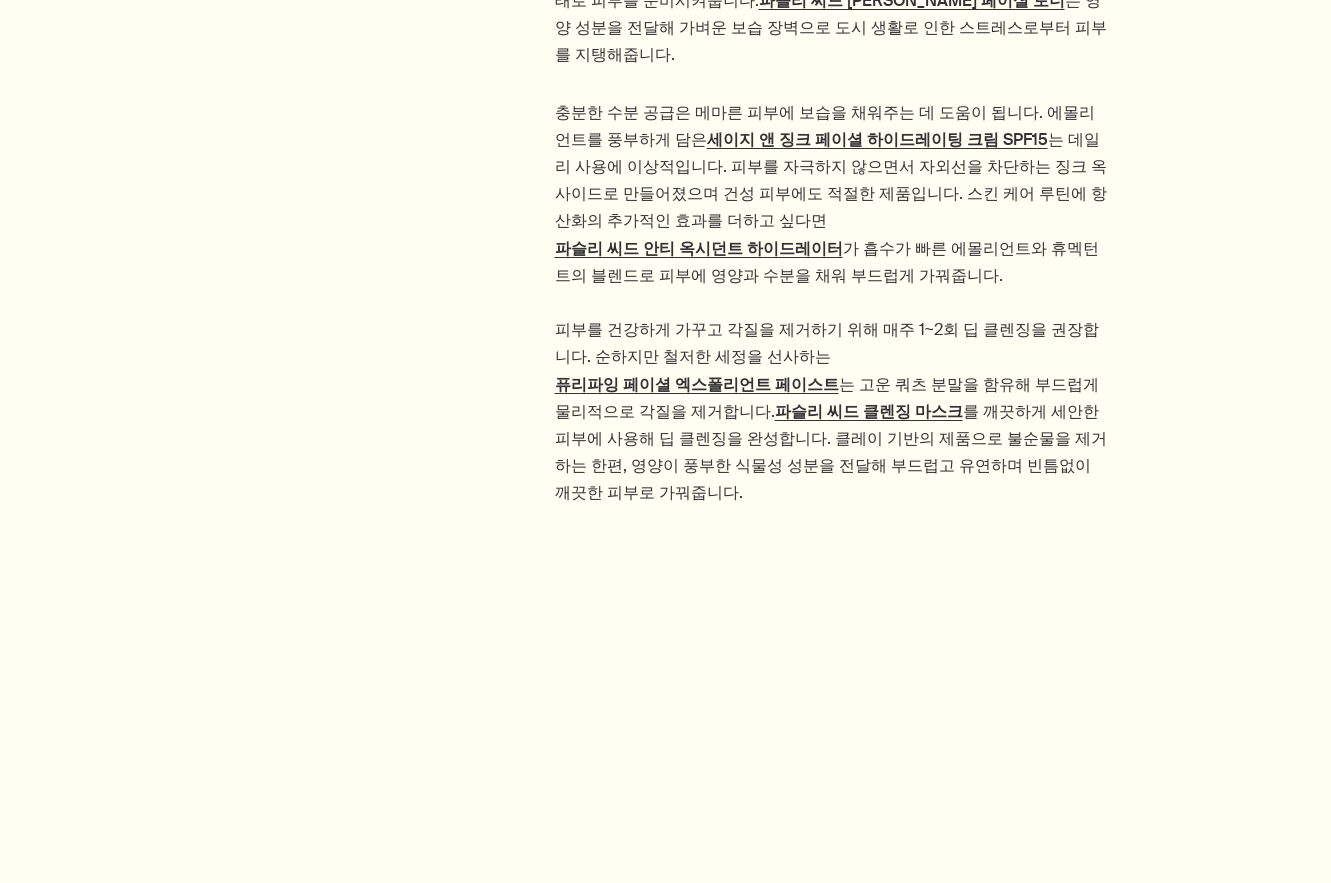 click on "건성 피부와 악건성 피부에 이상적인  퓨리파잉 페이셜 크림 클렌저  는 피부 장벽을 손상시키지 않으면서 노폐물과 불순물을 제거합니다. 피부 자극을 겪는 피부에 적합한 또 다른 대안으로 젤 타입의  페뷸러스 페이스 클렌저 가 있습니다. 거품이 적은 페뷸러스 페이스 클렌저는 정화와 상쾌함을 선사하는 성분을 비롯해 진정 효과가 뛰어난 카모마일 버드를 함유하고 있습니다.
클렌징 후 토너 사용은 피부 밸런스를 잡아주어 수분 공급을 위한 이상적인 상태로 피부를 준비시켜줍니다.  파슬리 씨드 안티 옥시던트 페이셜 토너 는 영양 성분을 전달해 가벼운 보습 장벽으로 도시 생활로 인한 스트레스로부터 피부를 지탱해줍니다." at bounding box center (832, -67) 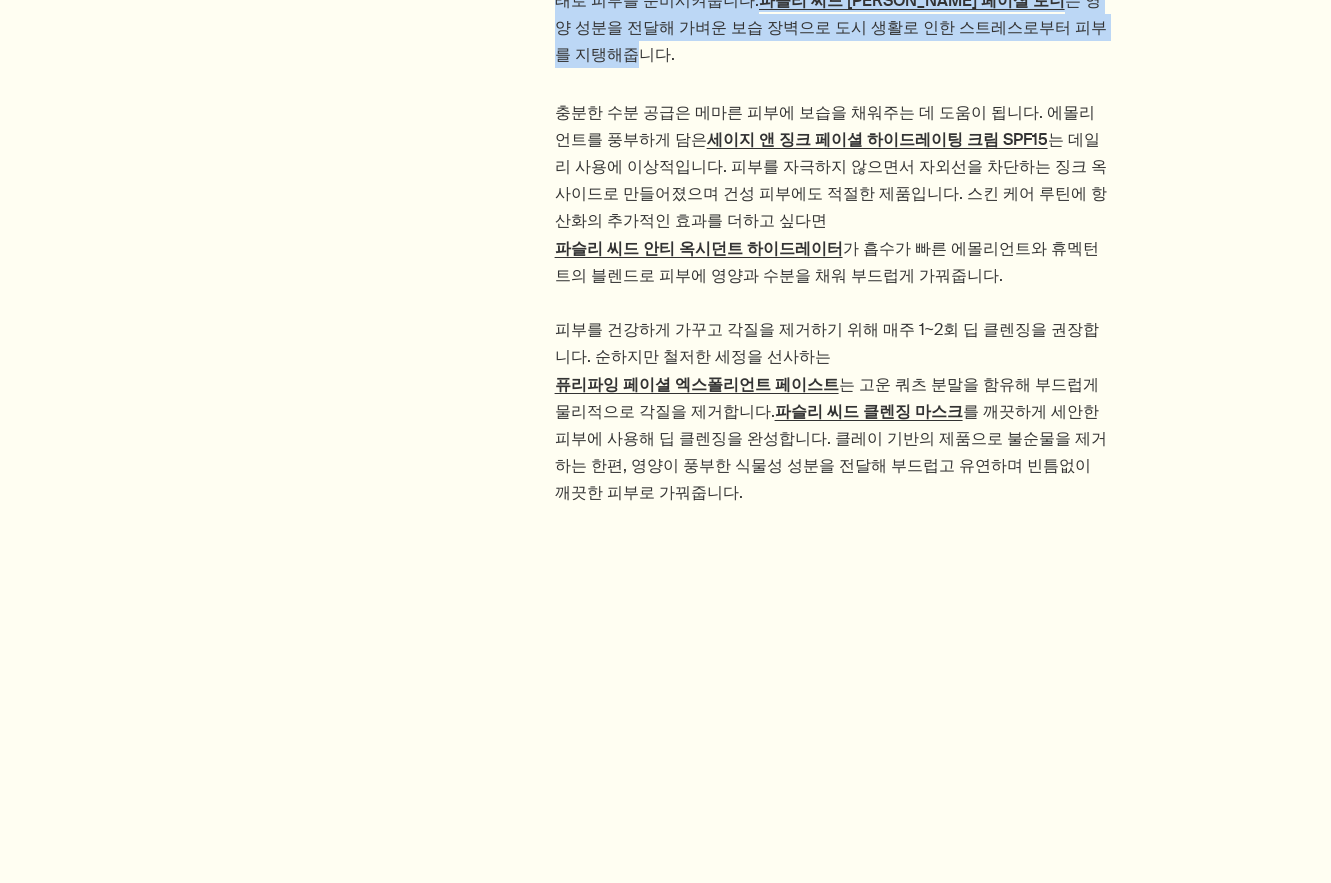 drag, startPoint x: 1021, startPoint y: 516, endPoint x: 1033, endPoint y: 572, distance: 57.271286 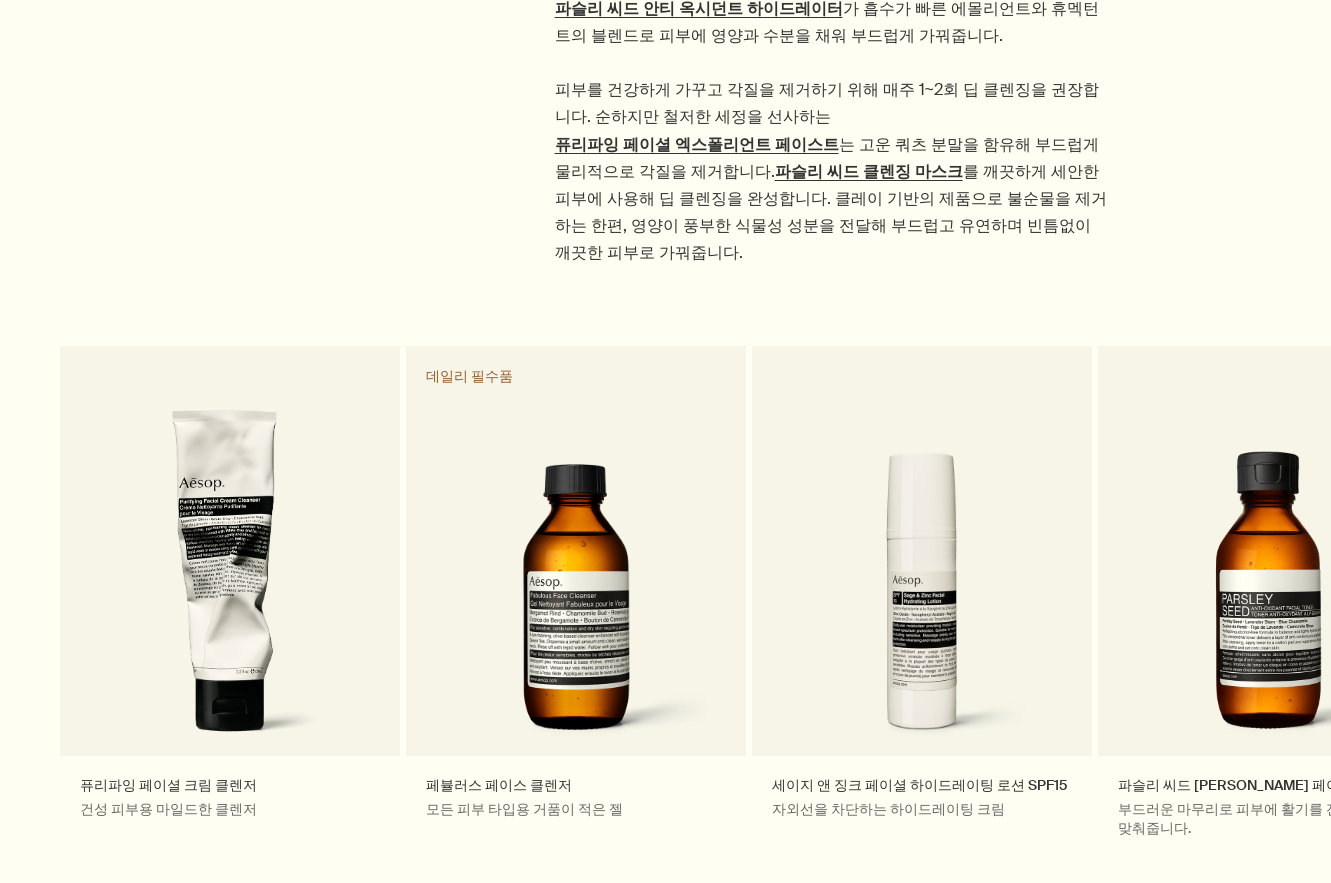 scroll, scrollTop: 4267, scrollLeft: 0, axis: vertical 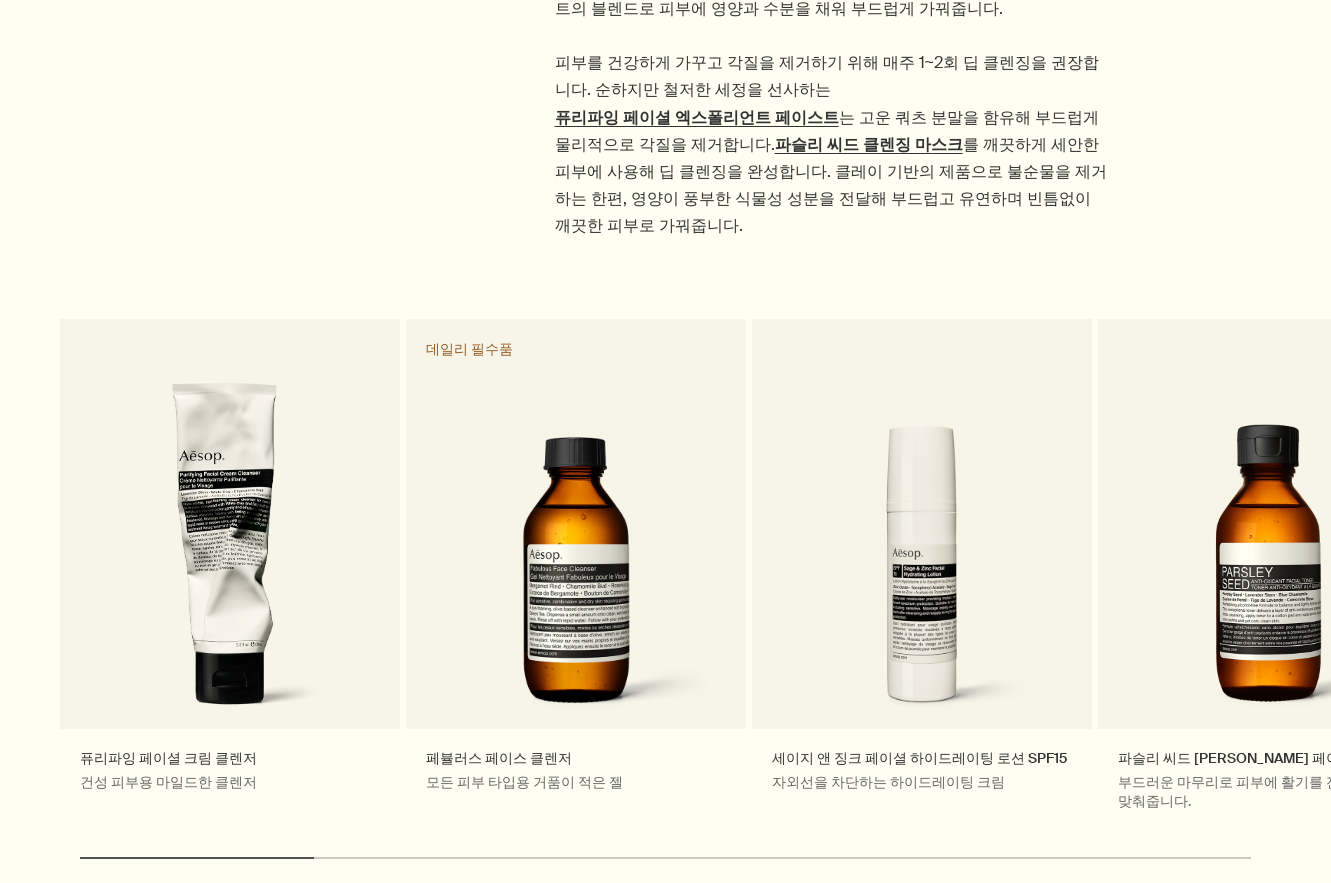 drag, startPoint x: 944, startPoint y: 672, endPoint x: 940, endPoint y: 658, distance: 14.56022 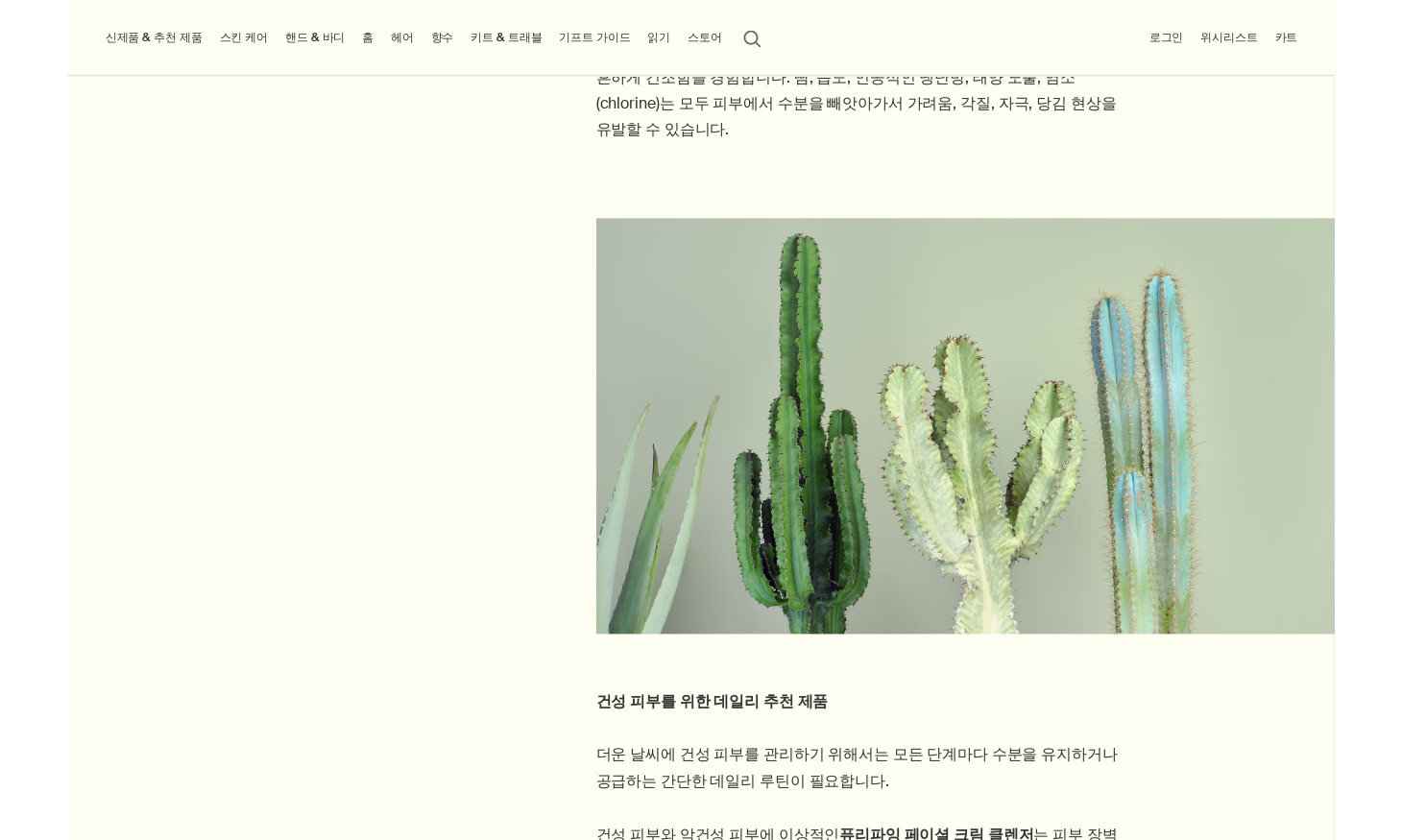 scroll, scrollTop: 2803, scrollLeft: 0, axis: vertical 